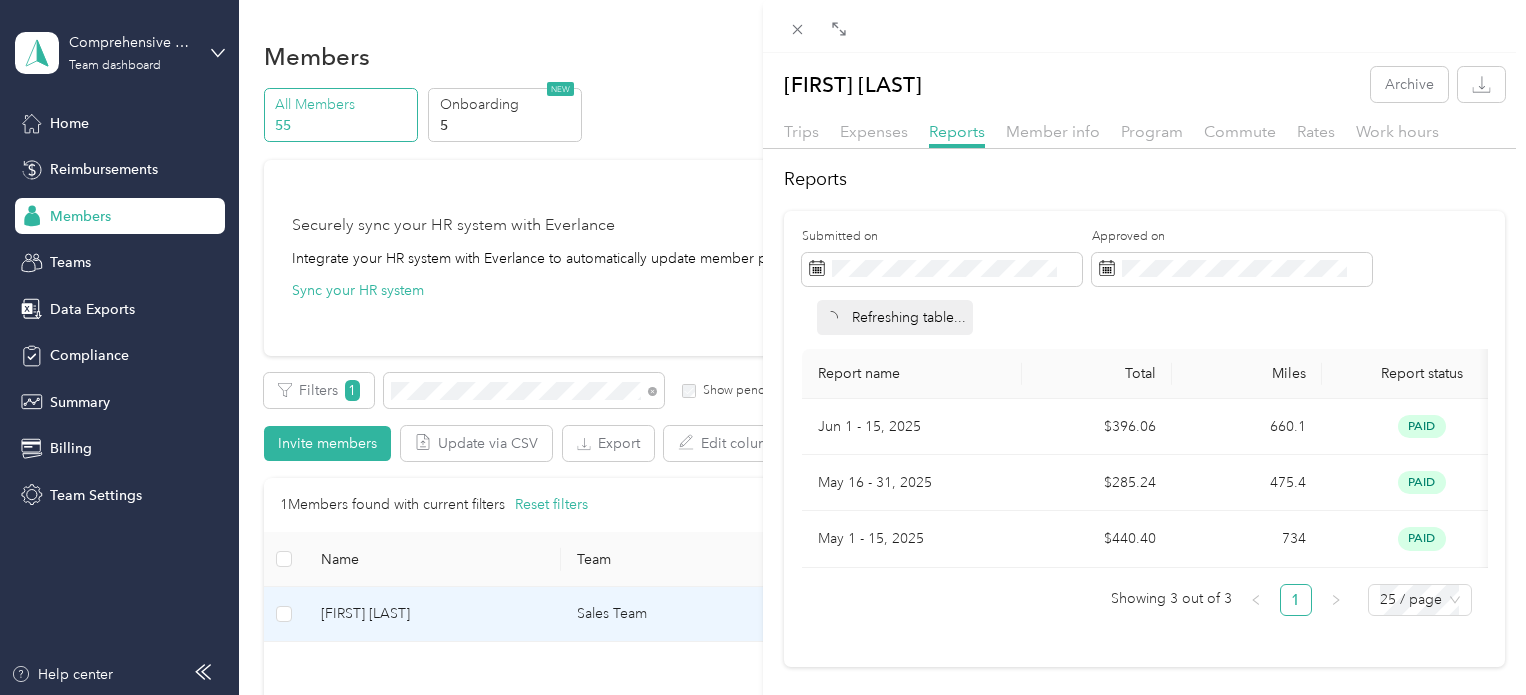 scroll, scrollTop: 0, scrollLeft: 0, axis: both 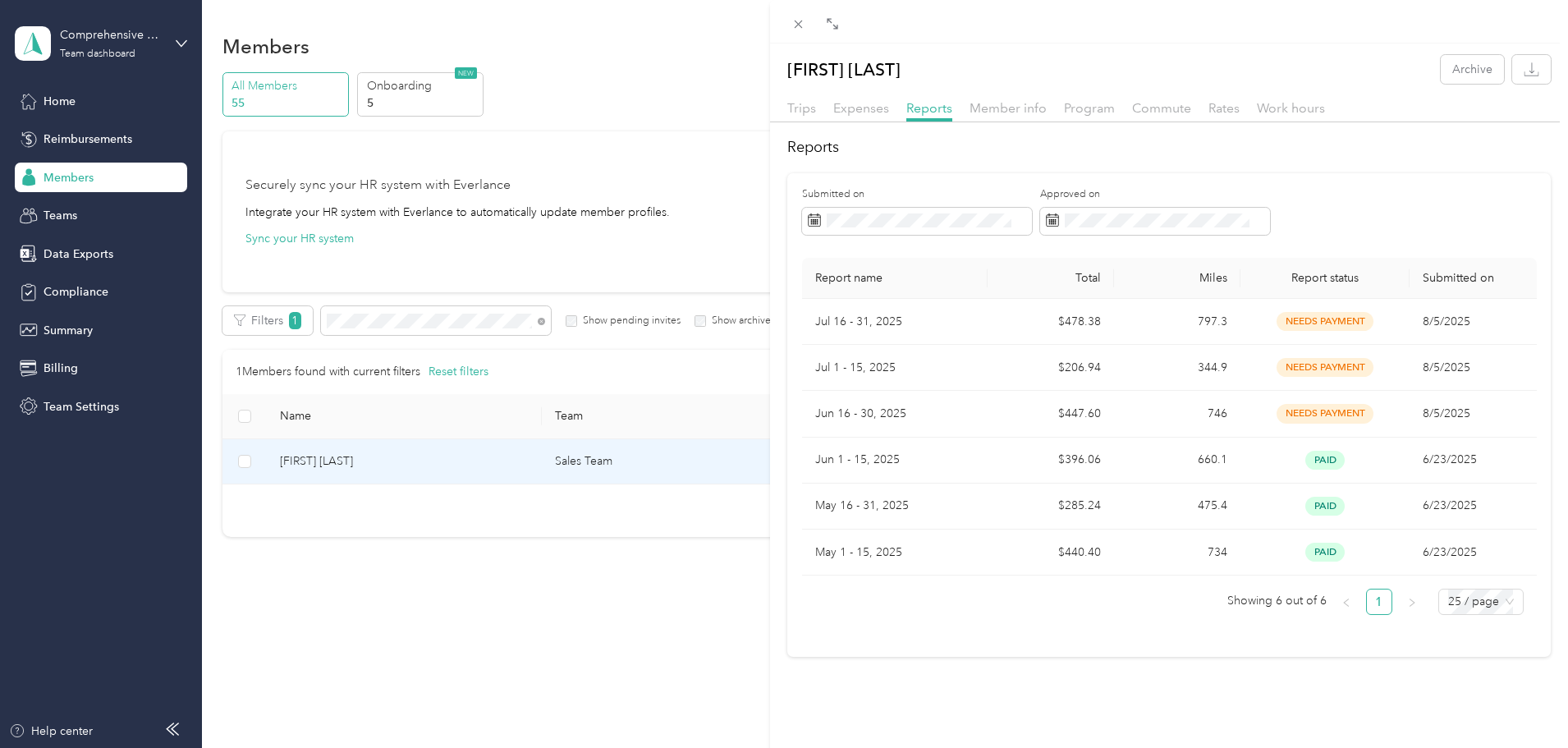 click on "[FIRST] [LAST] Archive Trips Expenses Reports Member info Program Commute Rates Work hours Reports Submitted on Approved on Report name Total Miles Report status Submitted on Jul 16 - 31, 2025 $478.38 797.3 needs payment 8/5/2025 Jul 1 - 15, 2025 $206.94 344.9 needs payment 8/5/2025 Jun 16 - 30, 2025 $447.60 746 needs payment 8/5/2025 Jun 1 - 15, 2025 $396.06 660.1 paid 6/23/2025 May 16 - 31, 2025 $285.24 475.4 paid 6/23/2025 May 1 - 15, 2025 $440.40 734 paid 6/23/2025 Showing 6 out of 6 1 25 / page" at bounding box center [784, 374] 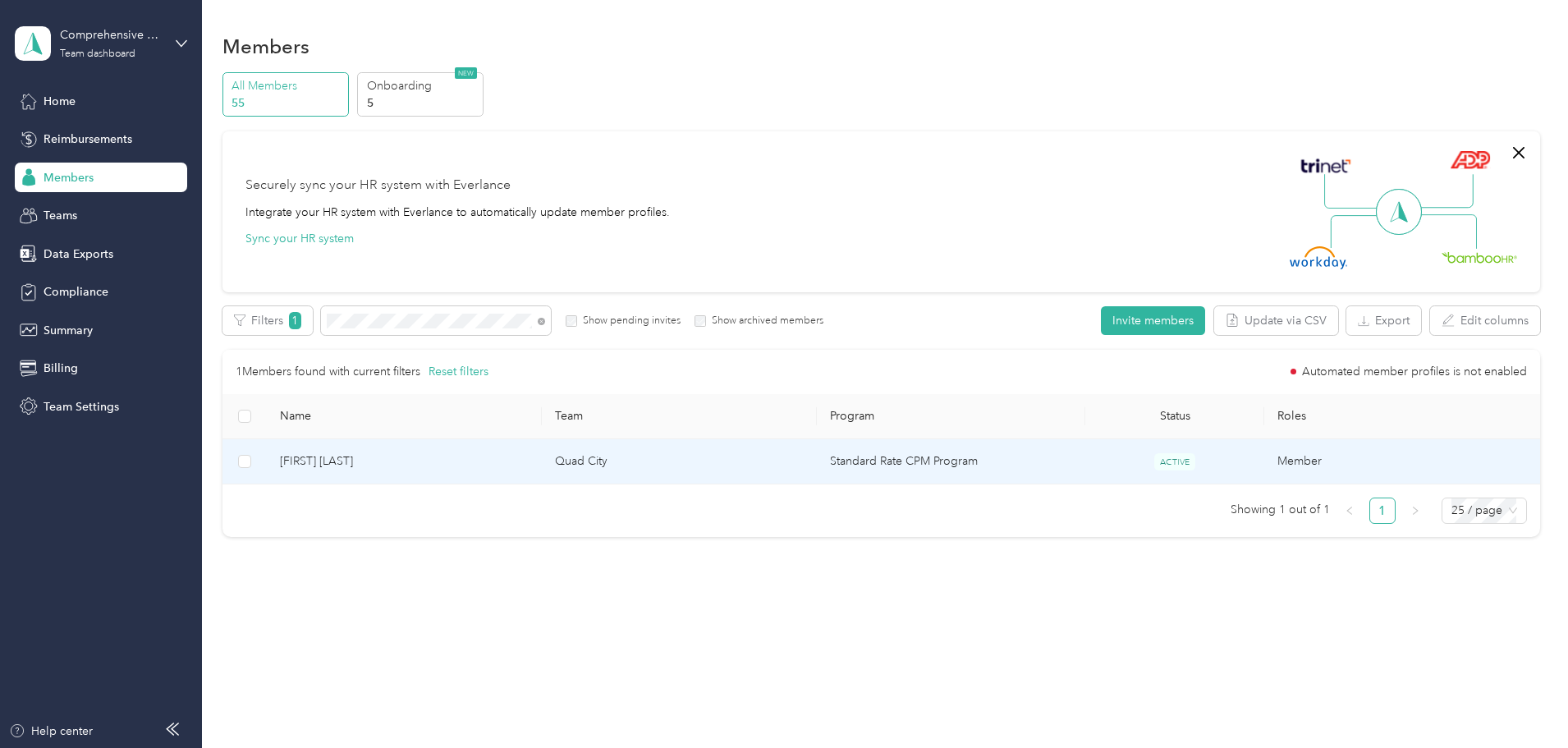click on "[FIRST] [LAST]" at bounding box center [404, 461] 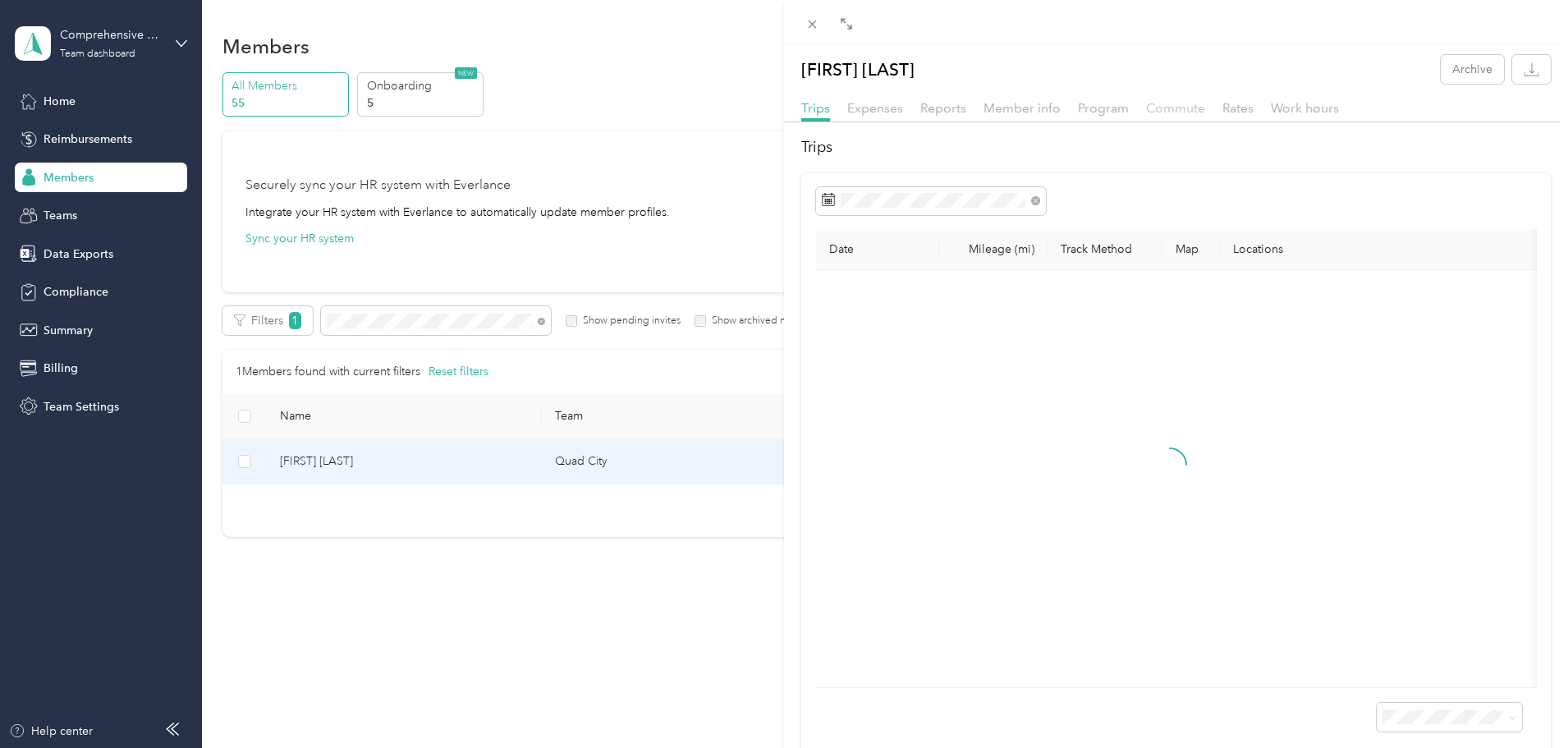 click on "Commute" at bounding box center (1176, 108) 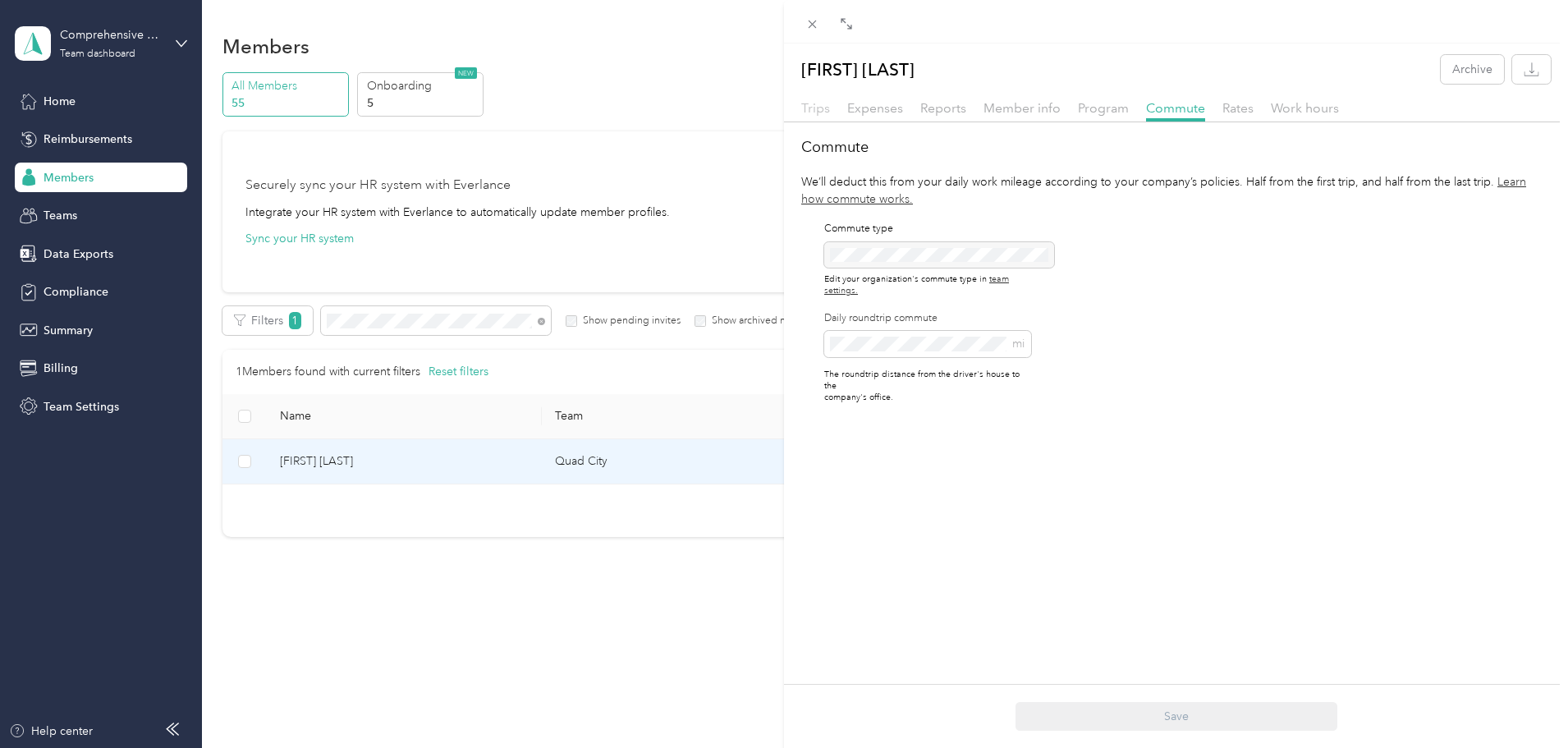 click on "Trips" at bounding box center (815, 108) 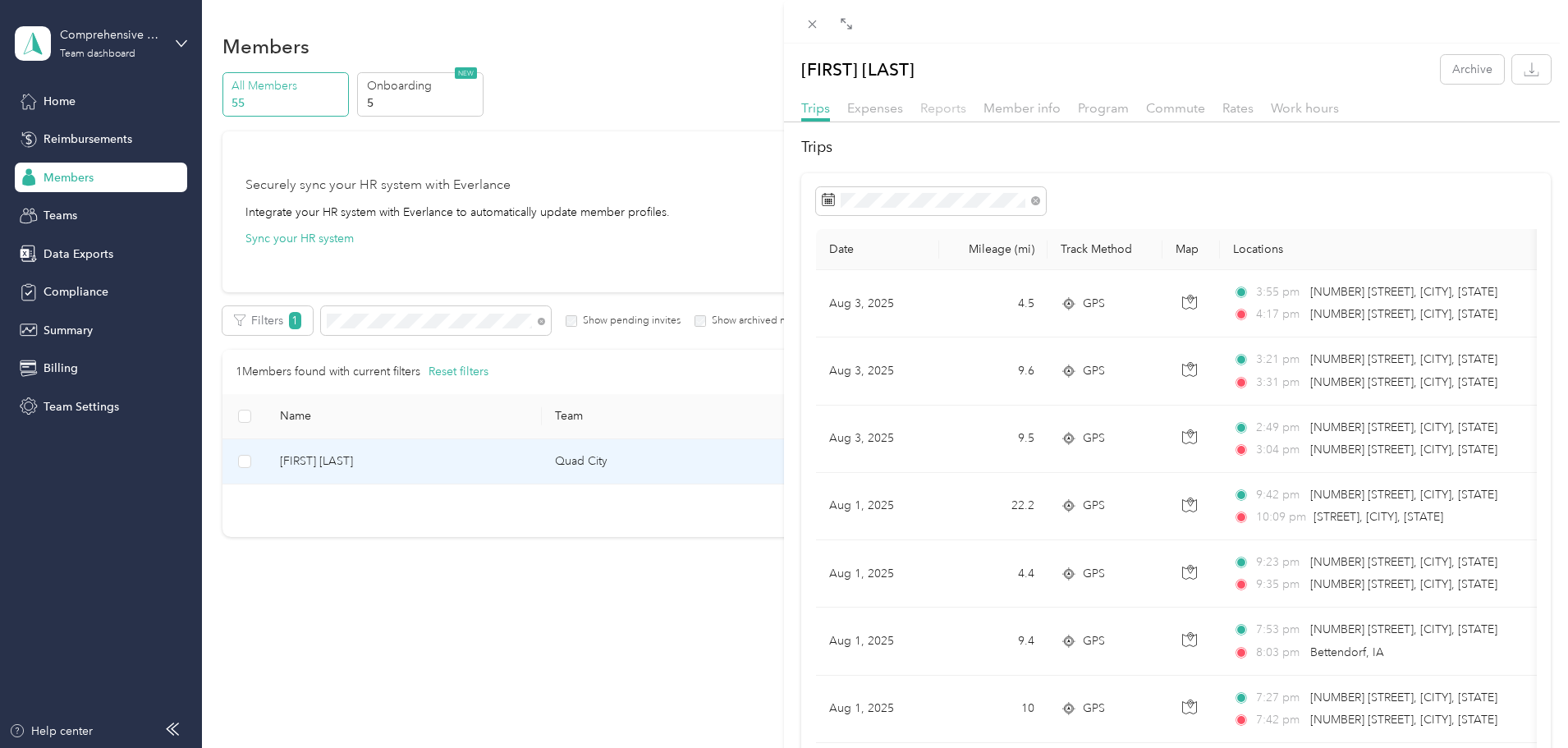 click on "Reports" at bounding box center [943, 108] 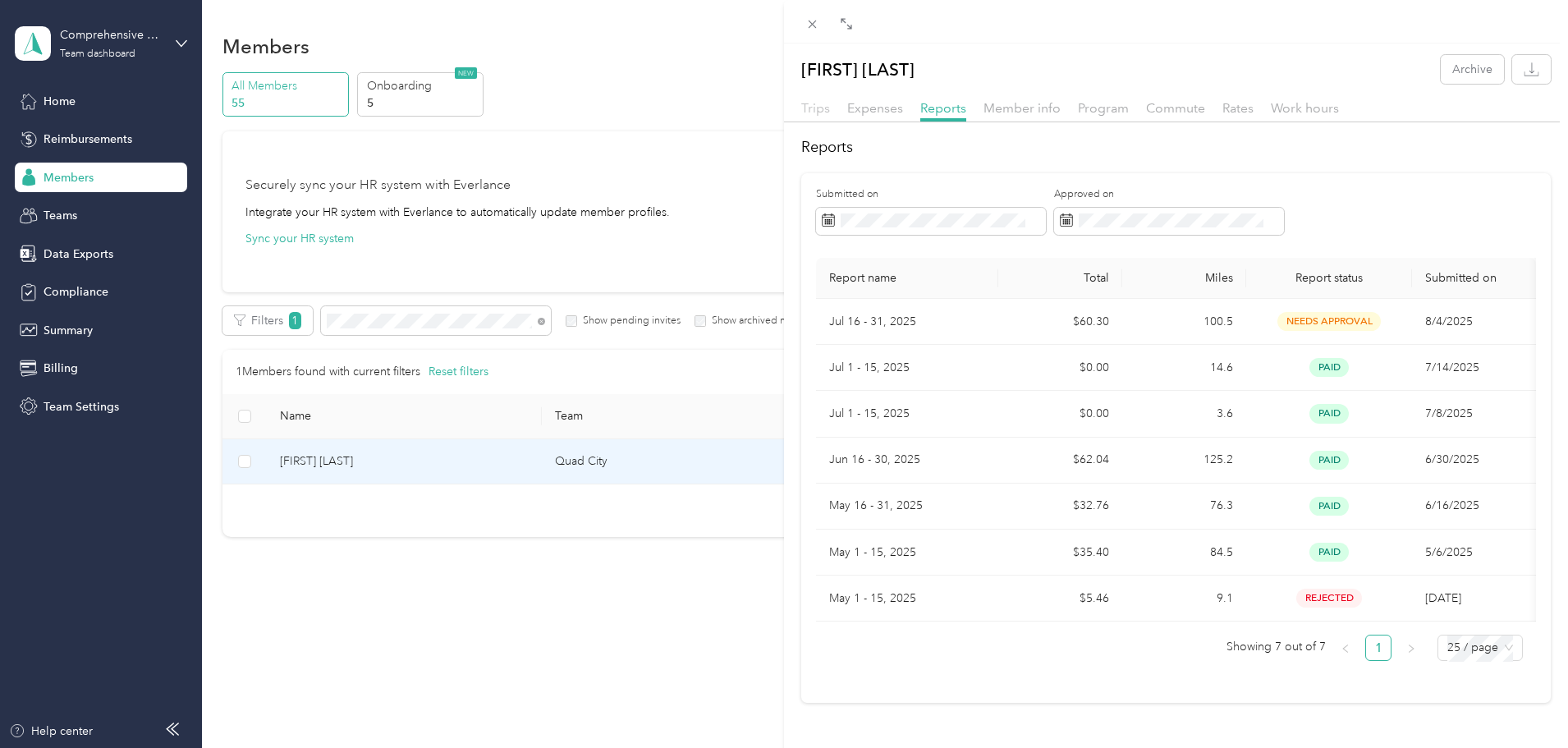 click on "Trips" at bounding box center (815, 108) 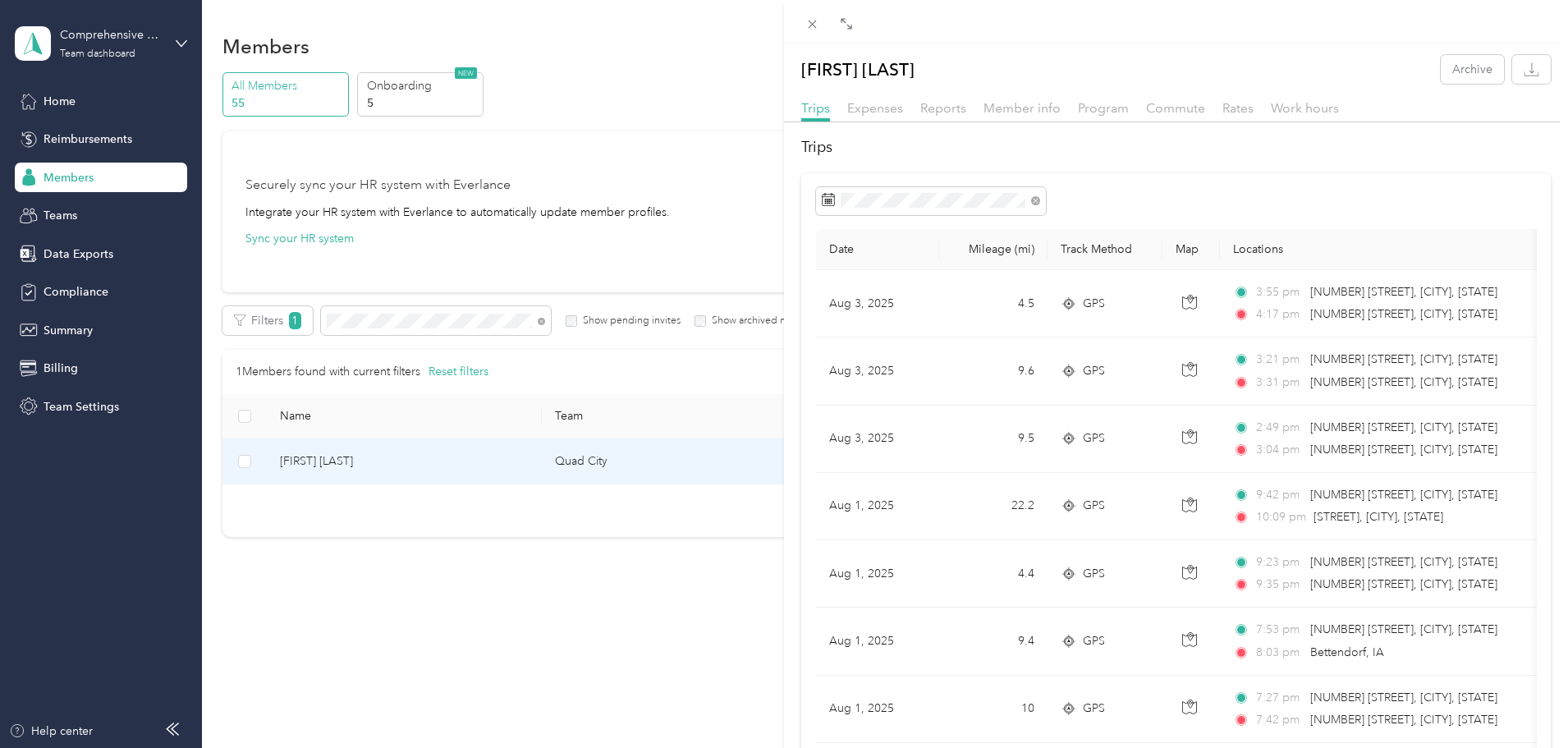 click on "[FIRST] [LAST] Archive Trips Expenses Reports Member info Program Commute Rates Work hours Trips Date Mileage (mi) Track Method Map Locations Mileage value Purpose Aug 3, 2025 4.5 GPS 3:55 pm [NUMBER] [STREET], [CITY], [STATE] 4:17 pm [NUMBER] [STREET], [CITY], [STATE] $2.70 Comprehensive Prosthetics & Orthotics Aug 3, 2025 9.6 GPS 3:21 pm [NUMBER] [STREET], [CITY], [STATE] 3:31 pm [NUMBER] [STREET], [CITY], [STATE] $5.76 Comprehensive Prosthetics & Orthotics Aug 3, 2025 9.5 GPS 2:49 pm [NUMBER] [STREET], [CITY], [STATE] 3:04 pm [NUMBER] [STREET], [CITY], [STATE] $5.70 Comprehensive Prosthetics & Orthotics Aug 1, 2025 22.2 GPS 9:42 pm [NUMBER] [STREET], [CITY], [STATE] 10:09 pm [STREET], [CITY], [STATE] $13.32 Comprehensive Prosthetics & Orthotics Aug 1, 2025 4.4 GPS 9:23 pm [NUMBER] [STREET], [CITY], [STATE] 9:35 pm [NUMBER] [STREET], [CITY], [STATE] $2.64 Comprehensive Prosthetics & Orthotics Aug 1, 2025 9.4 GPS 7:53 pm [NUMBER] [STREET], [CITY], [STATE] 8:03 pm [CITY], [STATE] $5.64 10 GPS" at bounding box center [784, 374] 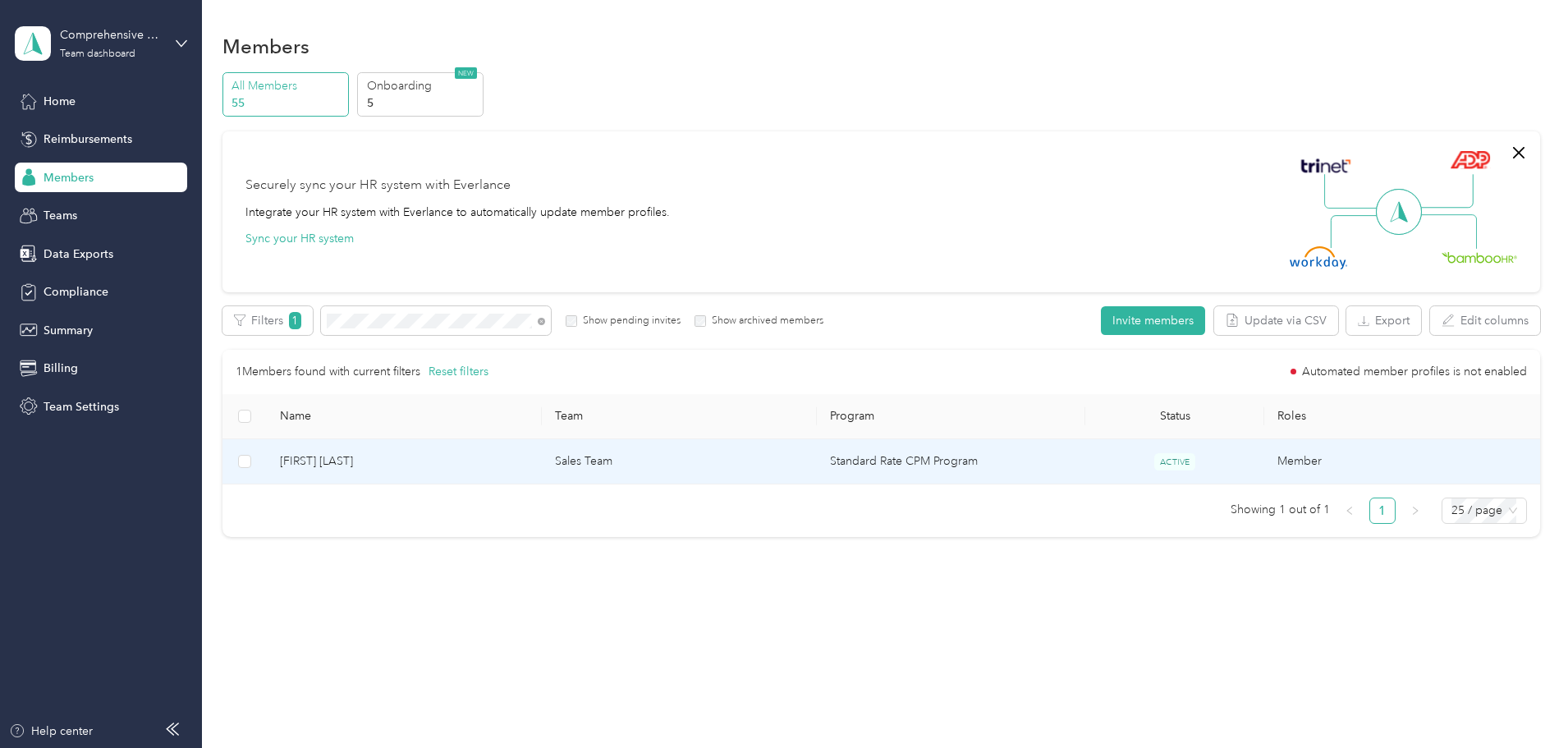 click on "[FIRST] [LAST]" at bounding box center [404, 461] 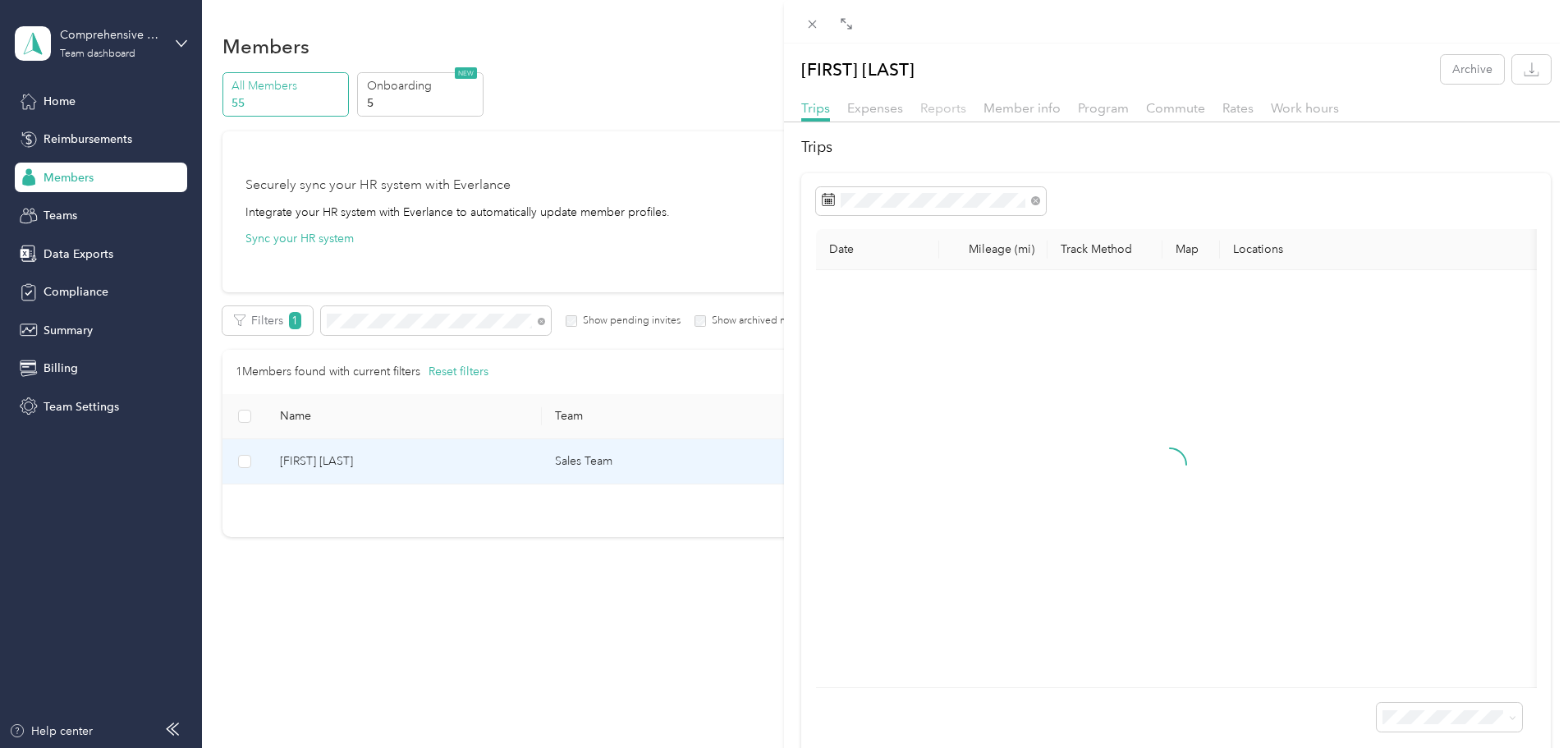 click on "Reports" at bounding box center (943, 108) 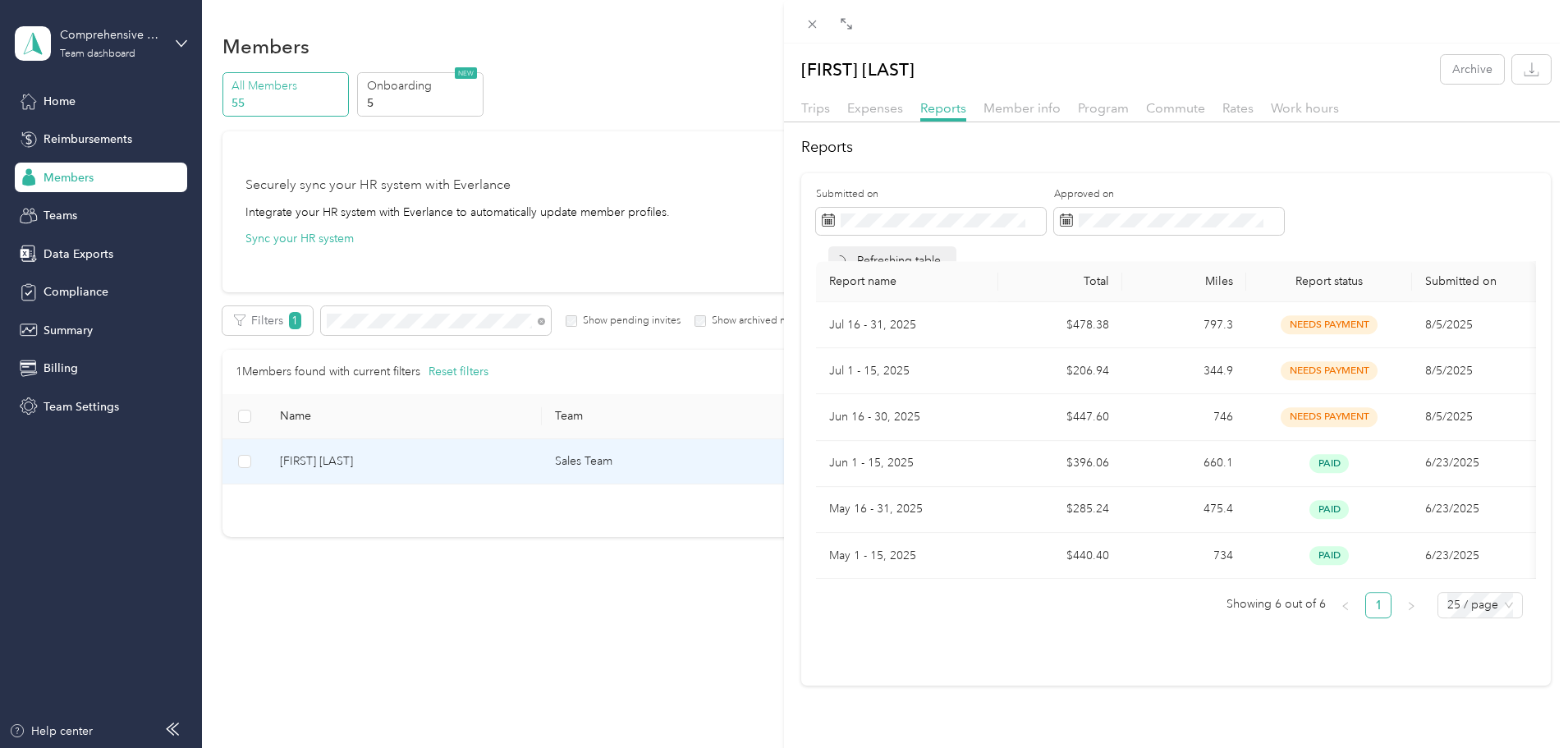 click on "[FIRST] [LAST] Archive Trips Expenses Reports Member info Program Commute Rates Work hours Reports Submitted on Approved on Refreshing table... Report name Total Miles Report status Submitted on Jul 16 - 31, 2025 $478.38 797.3 needs payment 8/5/2025 Jul 1 - 15, 2025 $206.94 344.9 needs payment 8/5/2025 Jun 16 - 30, 2025 $447.60 746 needs payment 8/5/2025 Jun 1 - 15, 2025 $396.06 660.1 paid 6/23/2025 May 16 - 31, 2025 $285.24 475.4 paid 6/23/2025 May 1 - 15, 2025 $440.40 734 paid 6/23/2025 Showing 6 out of 6 1 25 / page" at bounding box center [784, 374] 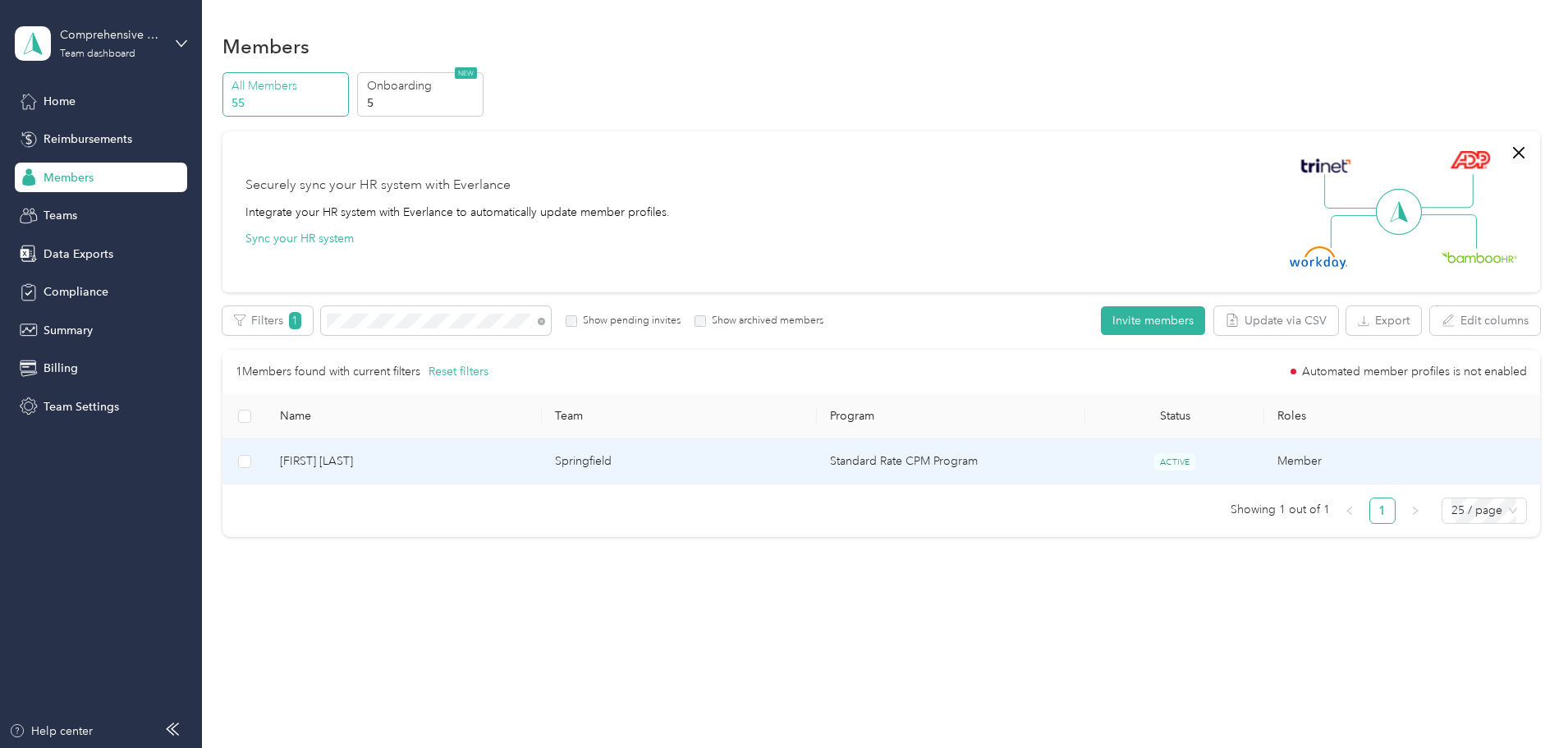 click on "[FIRST] [LAST]" at bounding box center [404, 461] 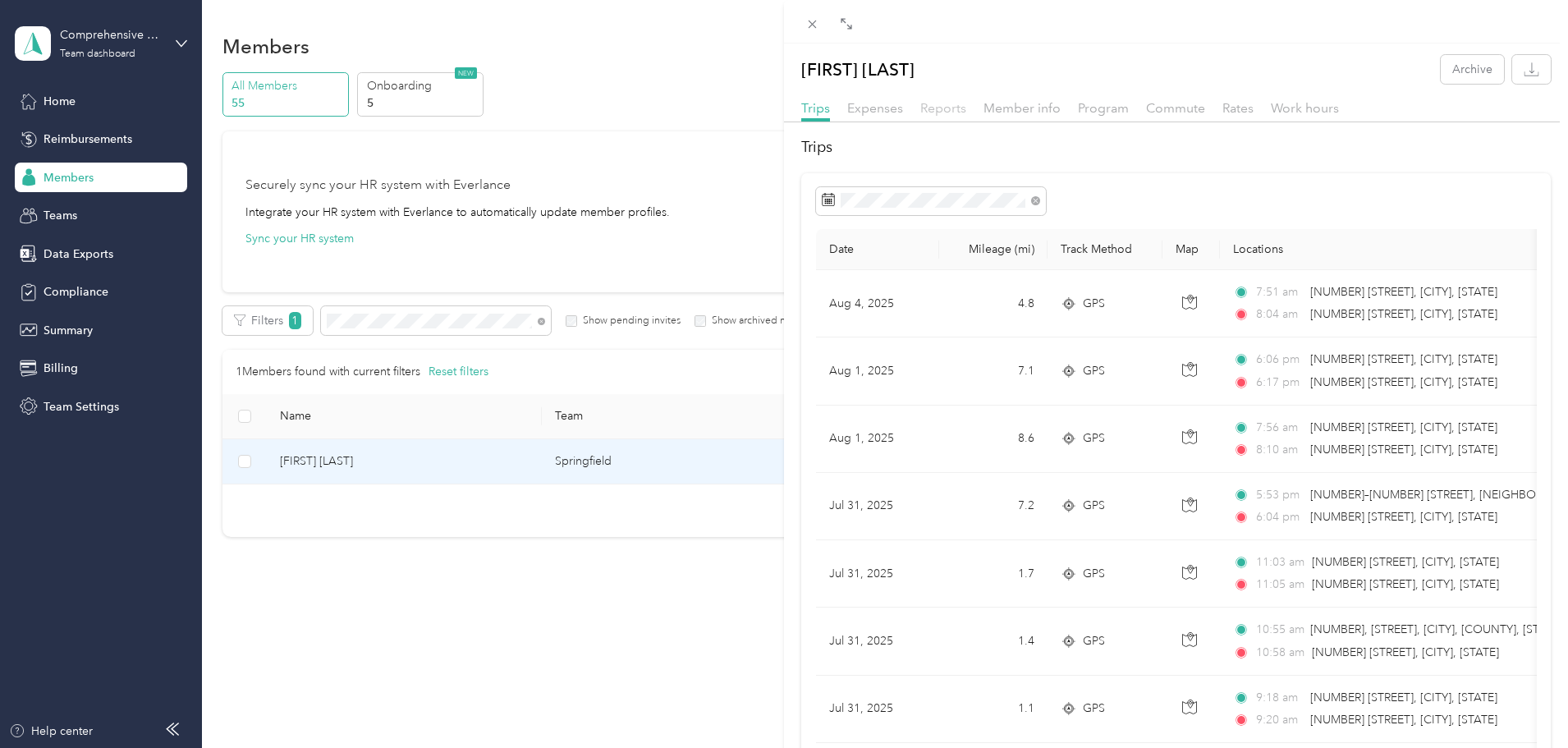 click on "Reports" at bounding box center (943, 108) 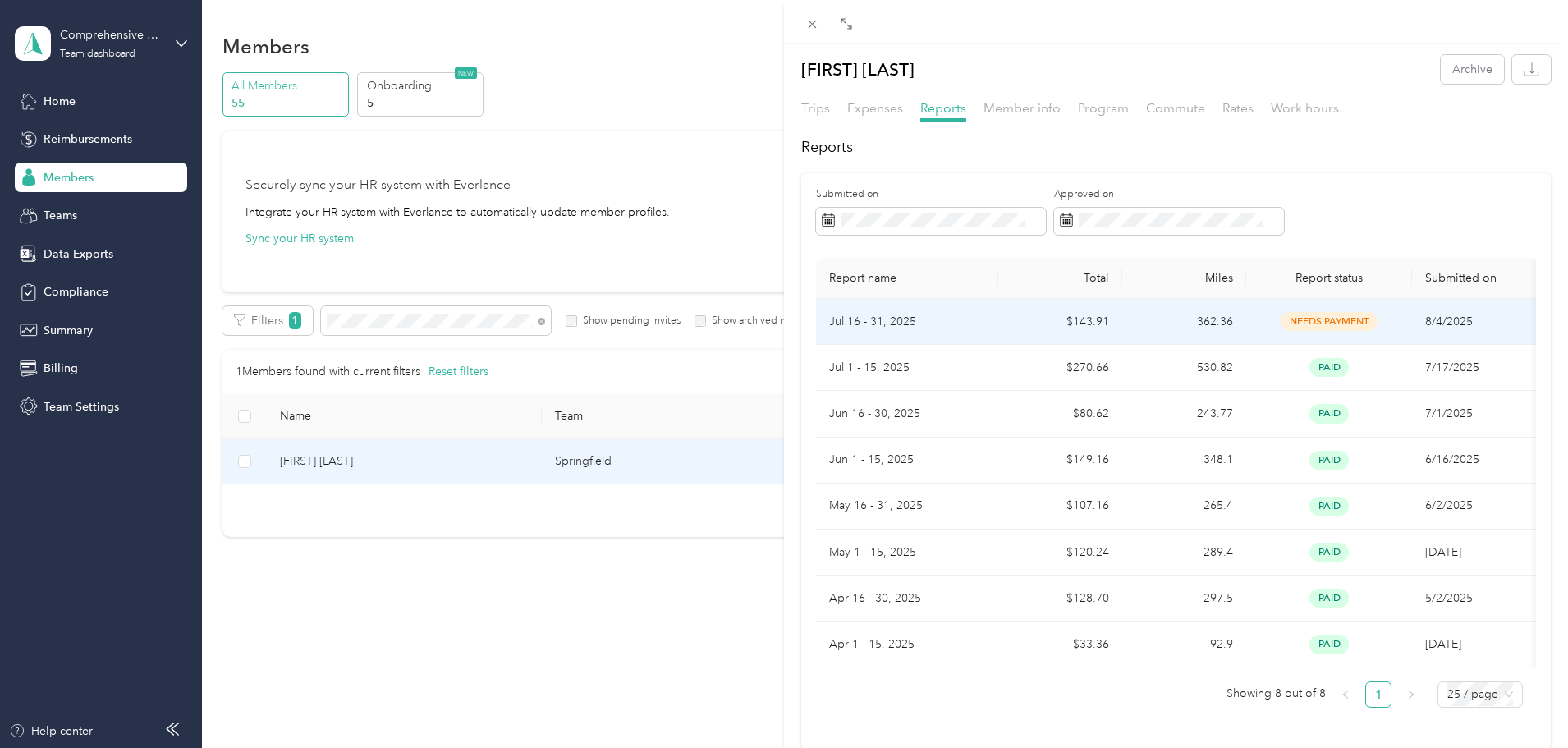 click on "Jul 16 - 31, 2025" at bounding box center [907, 322] 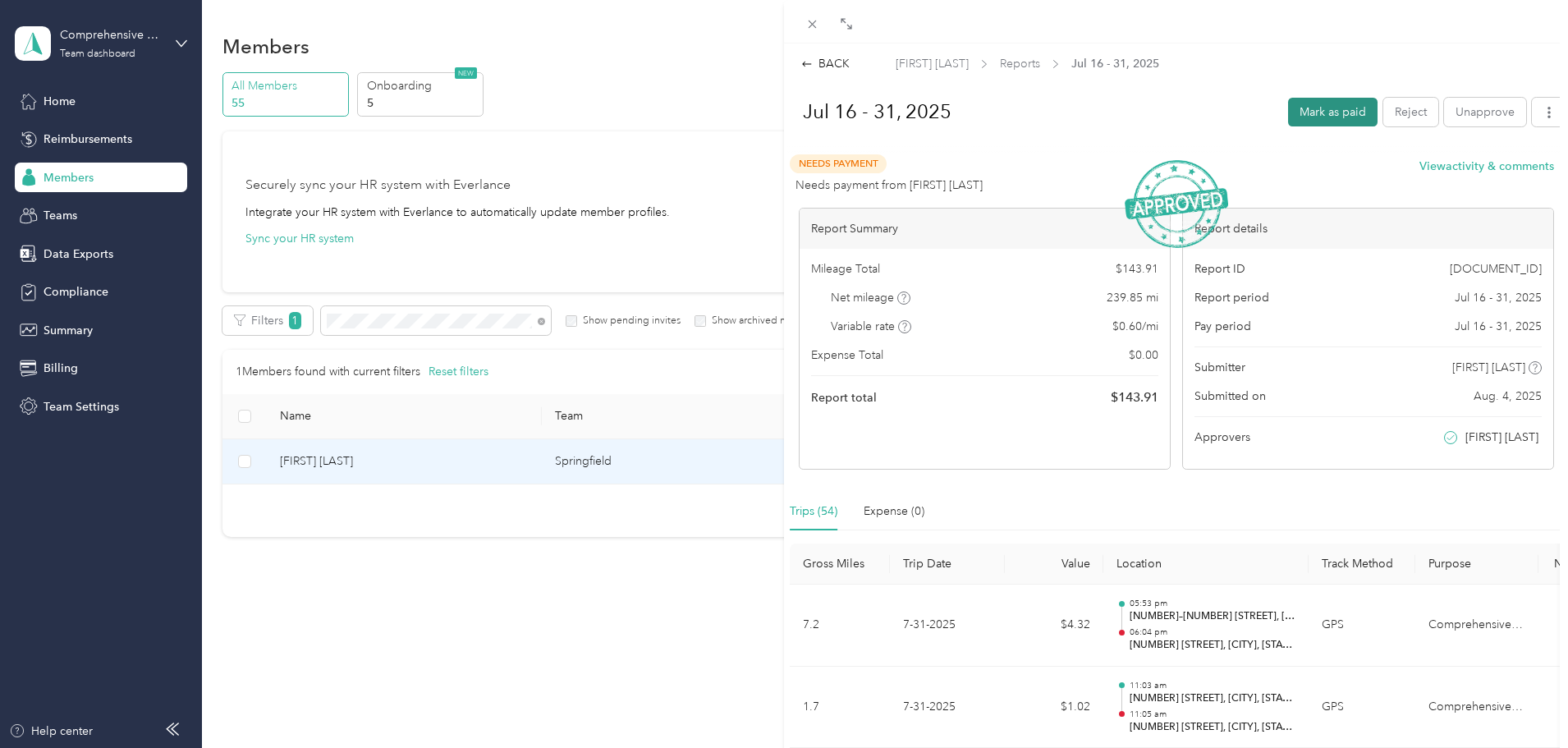 click on "Mark as paid" at bounding box center [1332, 112] 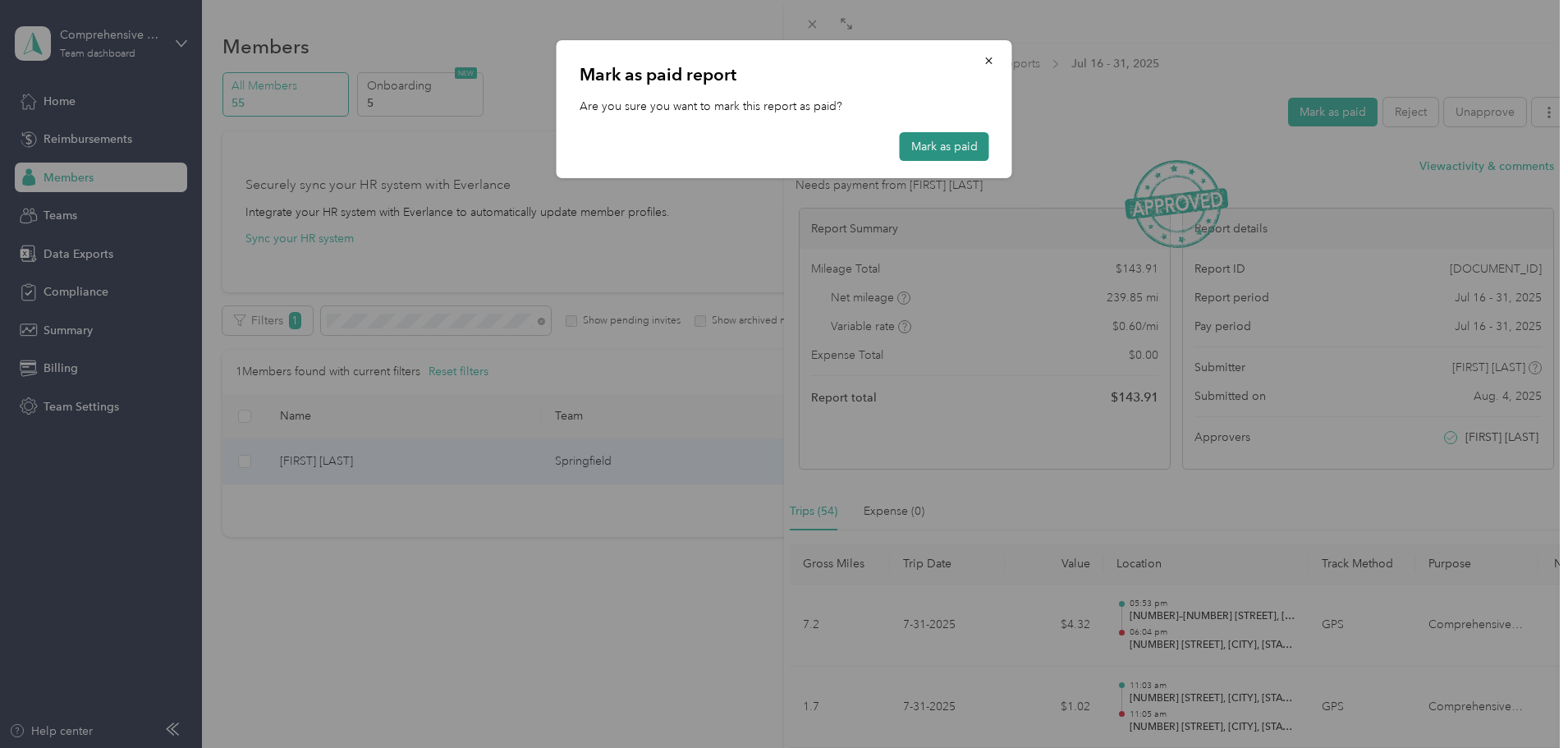 click on "Mark as paid" at bounding box center [944, 146] 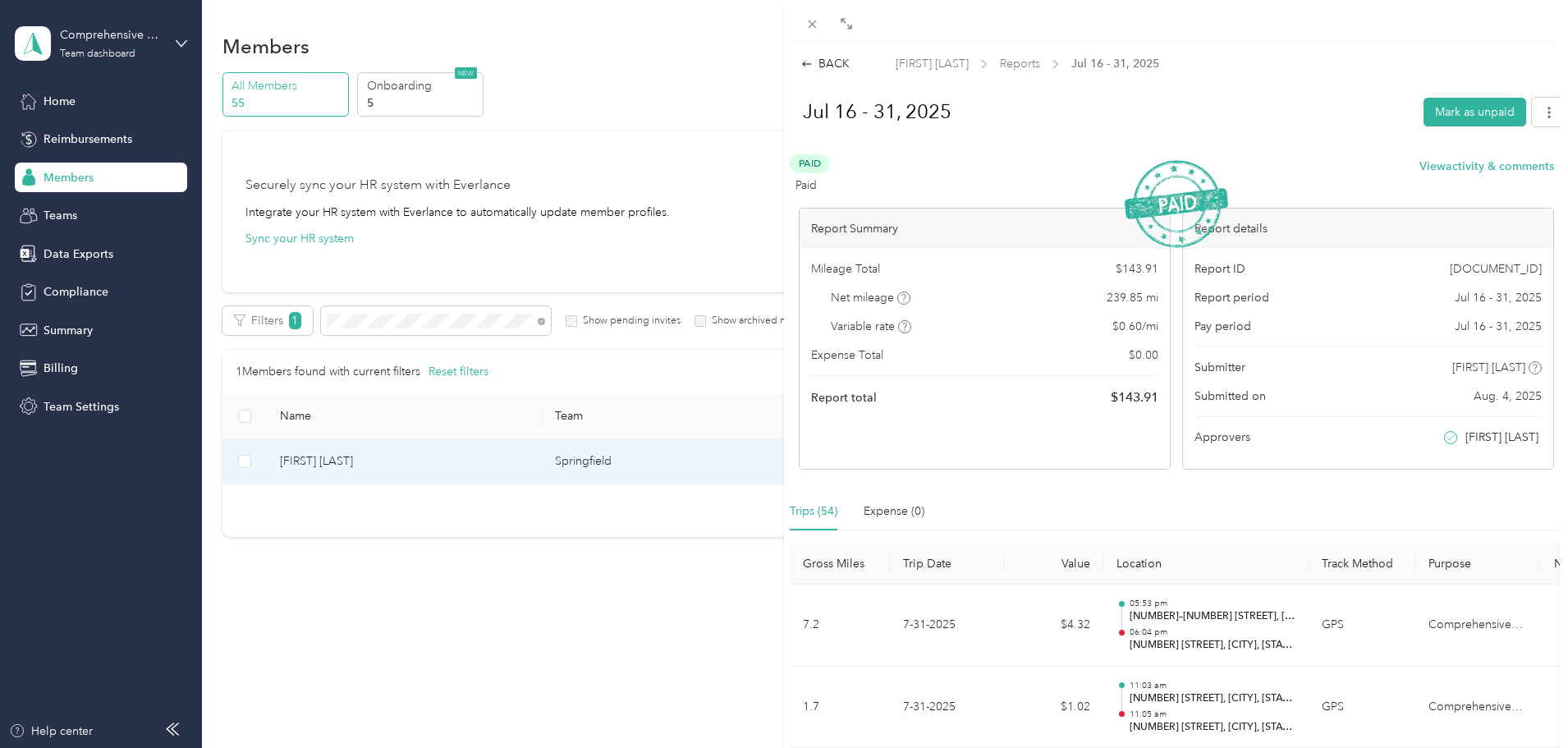 click on "[FIRST] [LAST] Archive Trips Expenses Reports Member info Program Commute Rates Work hours Reports Submitted on Approved on Report name Total Miles Report status Submitted on Jul 16 - 31, 2025 $478.38 797.3 needs payment 8/5/2025 Jul 1 - 15, 2025 $206.94 344.9 needs payment 8/5/2025 Jun 16 - 30, 2025 $447.60 746 needs payment 8/5/2025 Jun 1 - 15, 2025 $396.06 660.1 paid 6/23/2025 May 16 - 31, 2025 $285.24 475.4 paid 6/23/2025 May 1 - 15, 2025 $440.40 734 paid 6/23/2025 Showing 6 out of 6 1 25 / page" at bounding box center (784, 374) 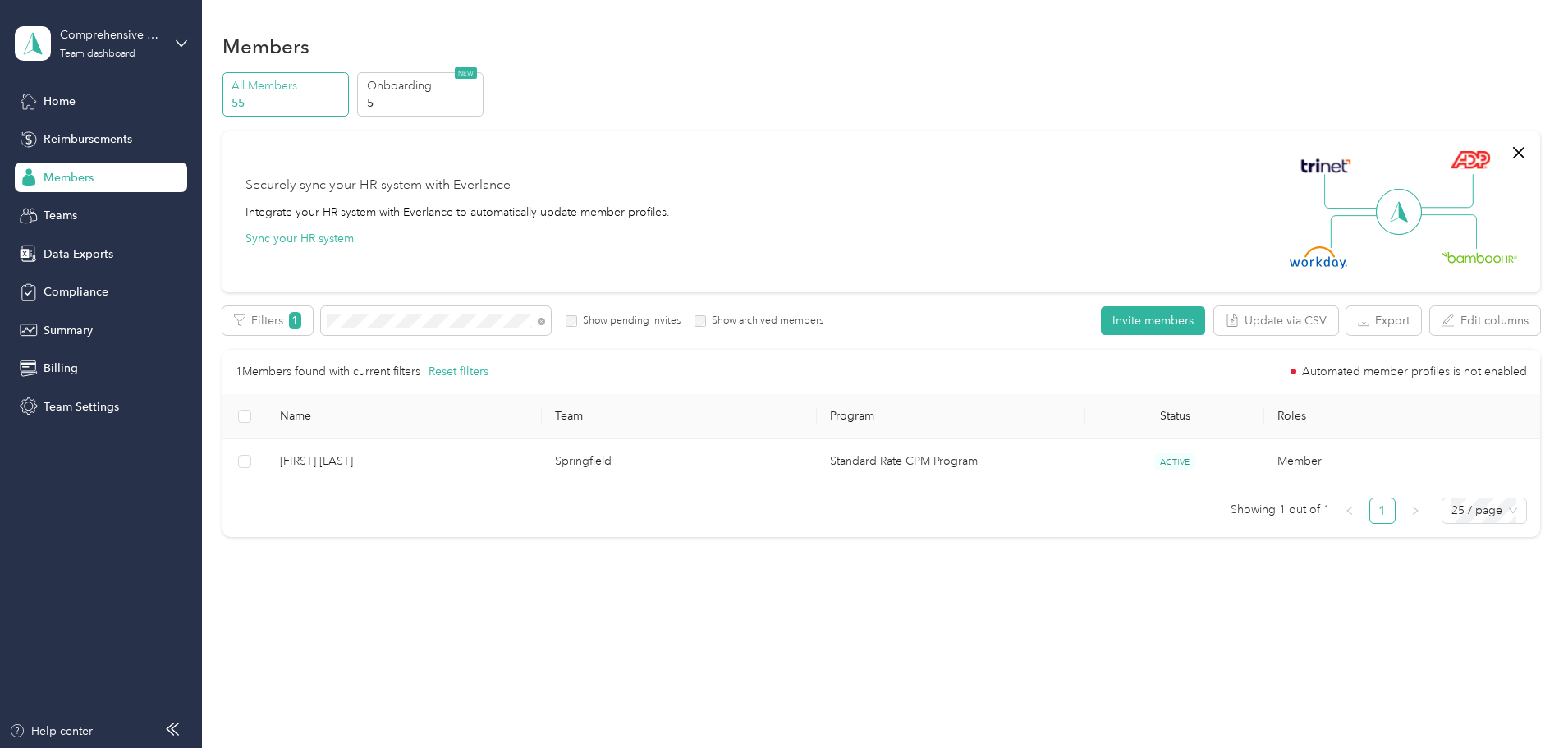 click at bounding box center (784, 374) 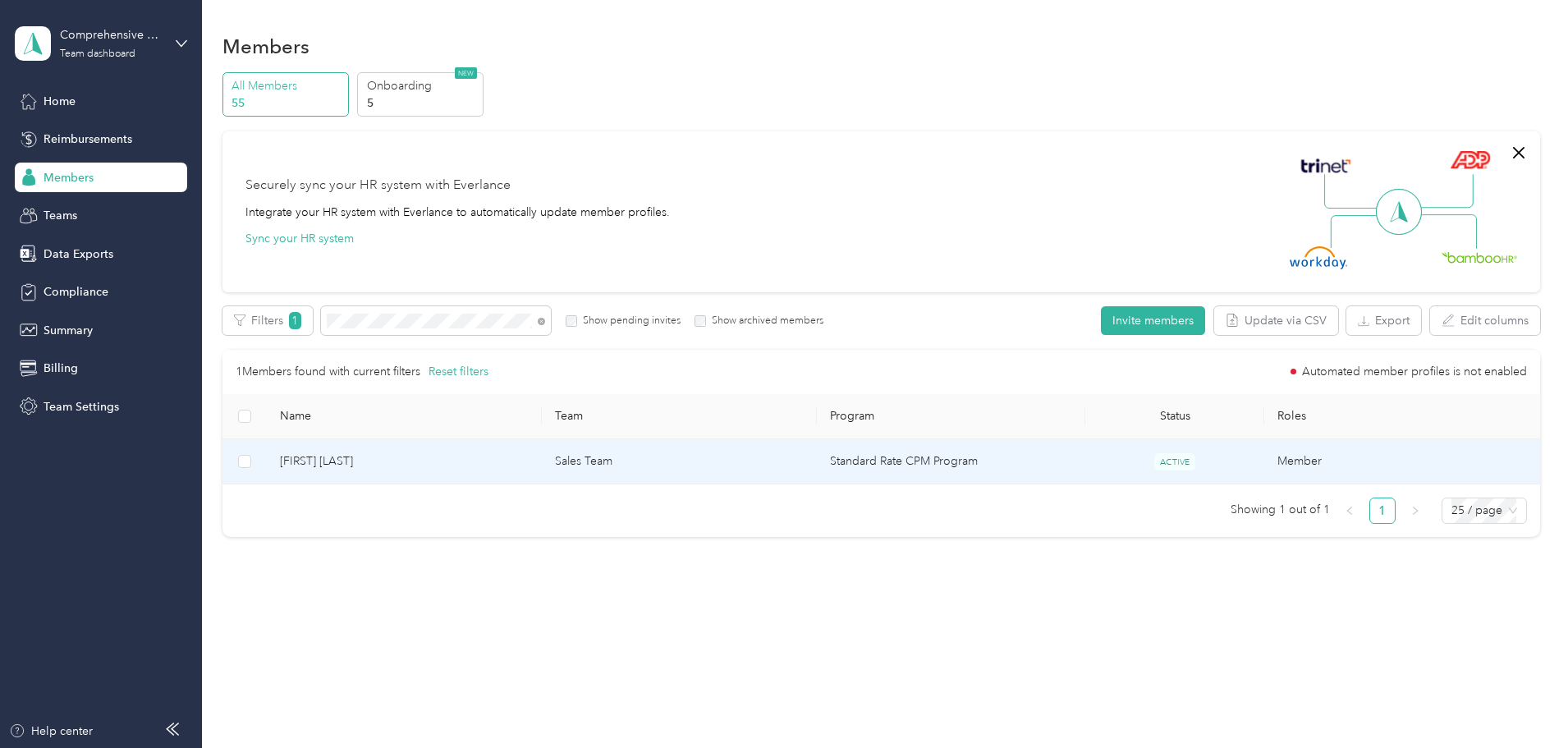 click on "[FIRST] [LAST]" at bounding box center [404, 461] 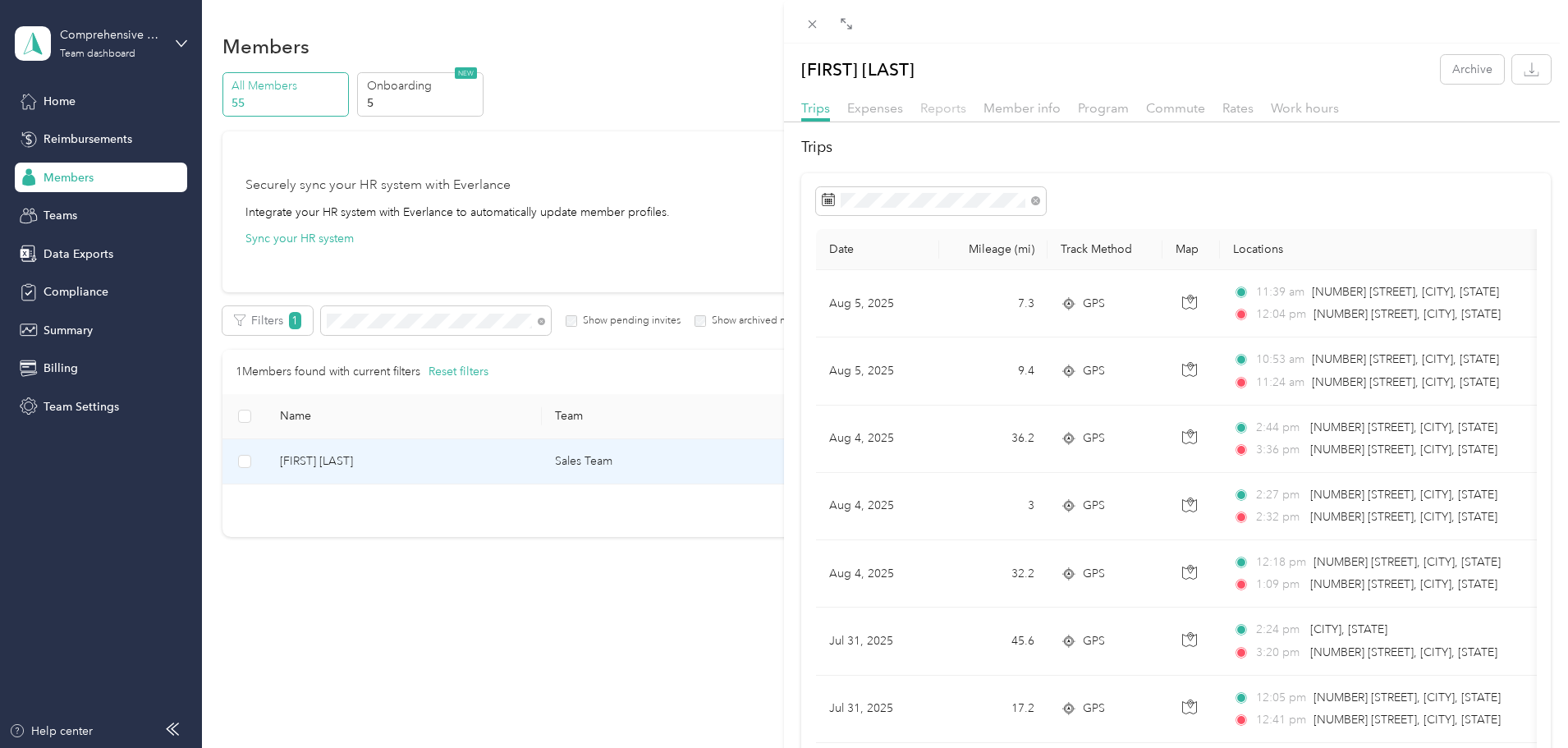 click on "Reports" at bounding box center [943, 108] 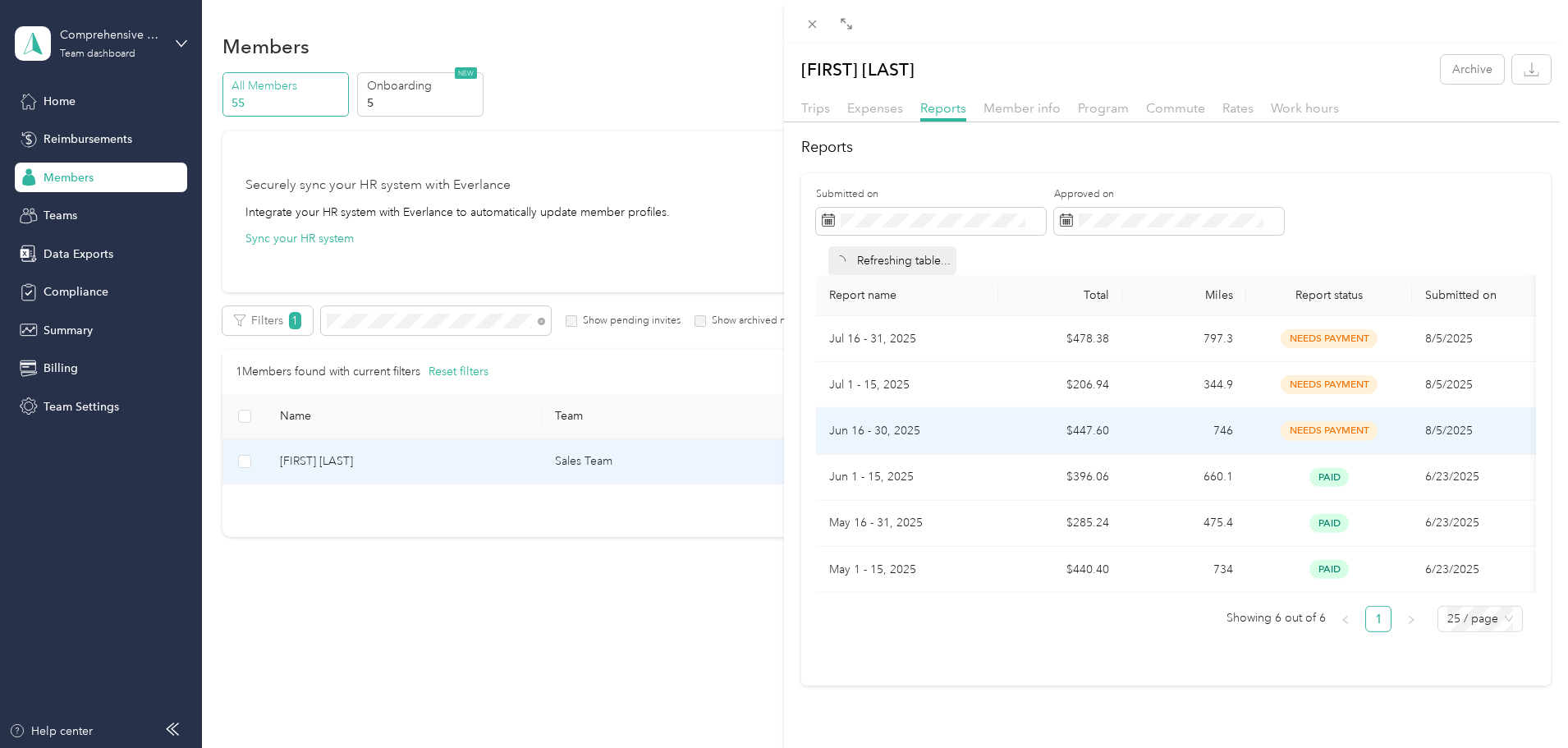 click on "Jun 16 - 30, 2025" at bounding box center [907, 431] 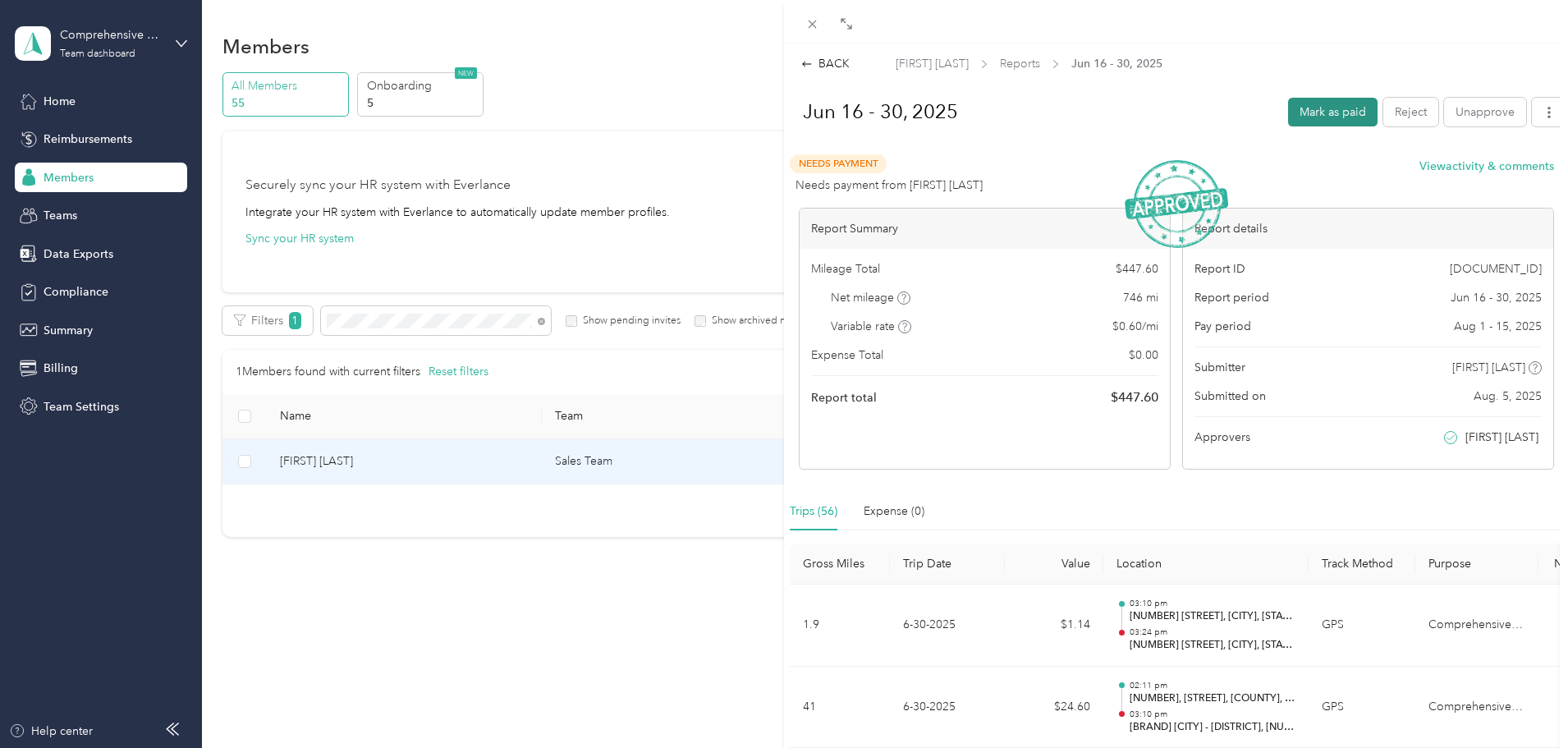 click on "Mark as paid" at bounding box center [1332, 112] 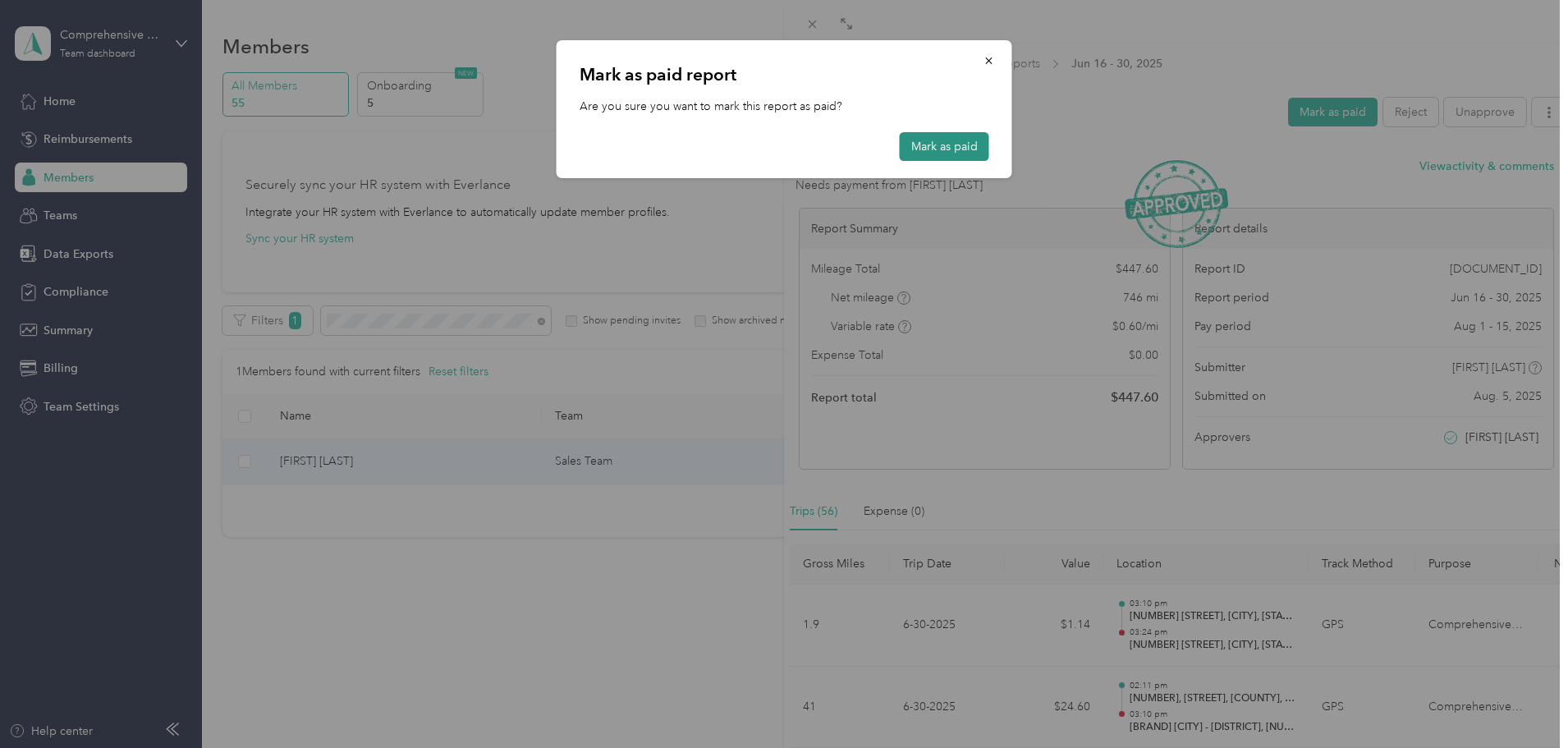 click on "Mark as paid" at bounding box center [944, 146] 